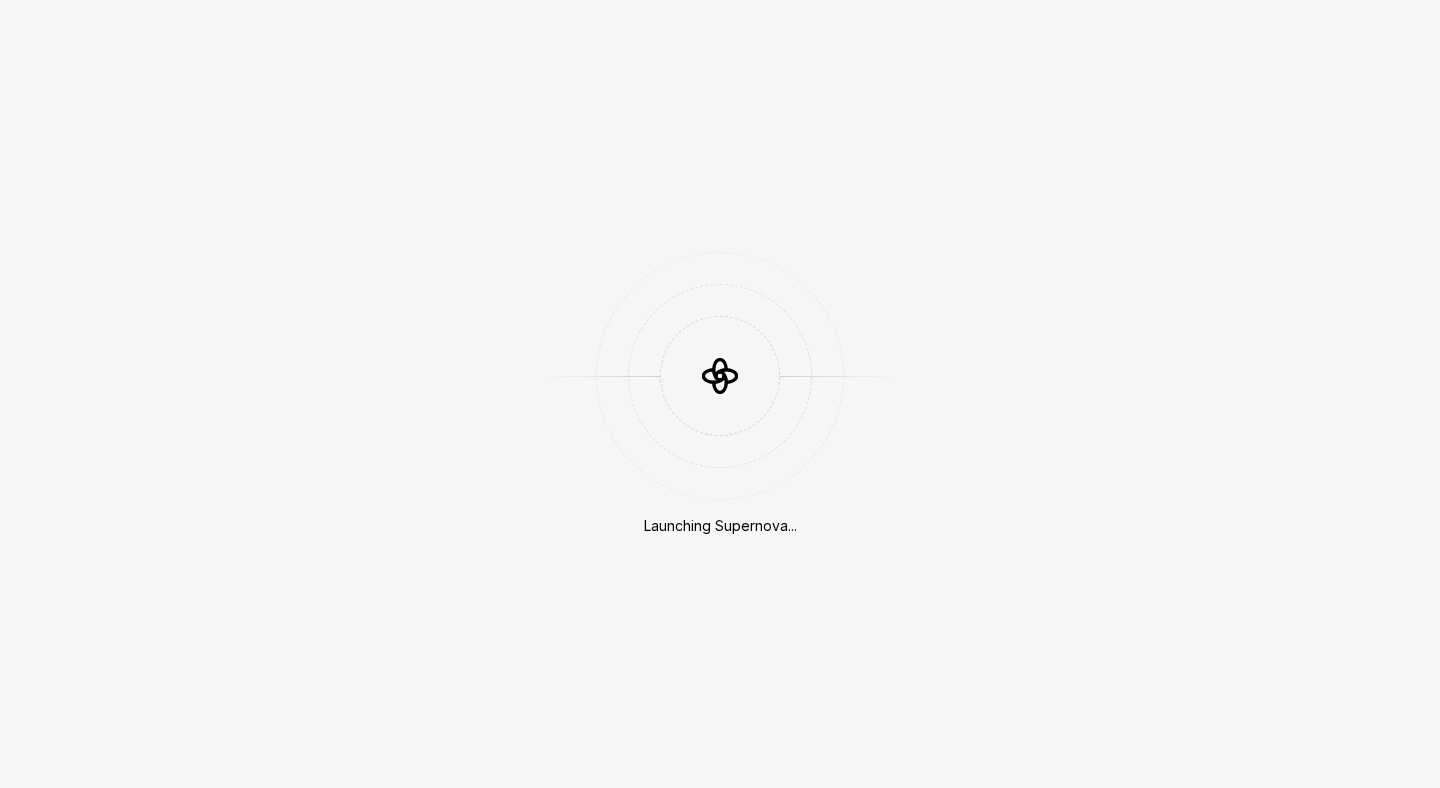 scroll, scrollTop: 0, scrollLeft: 0, axis: both 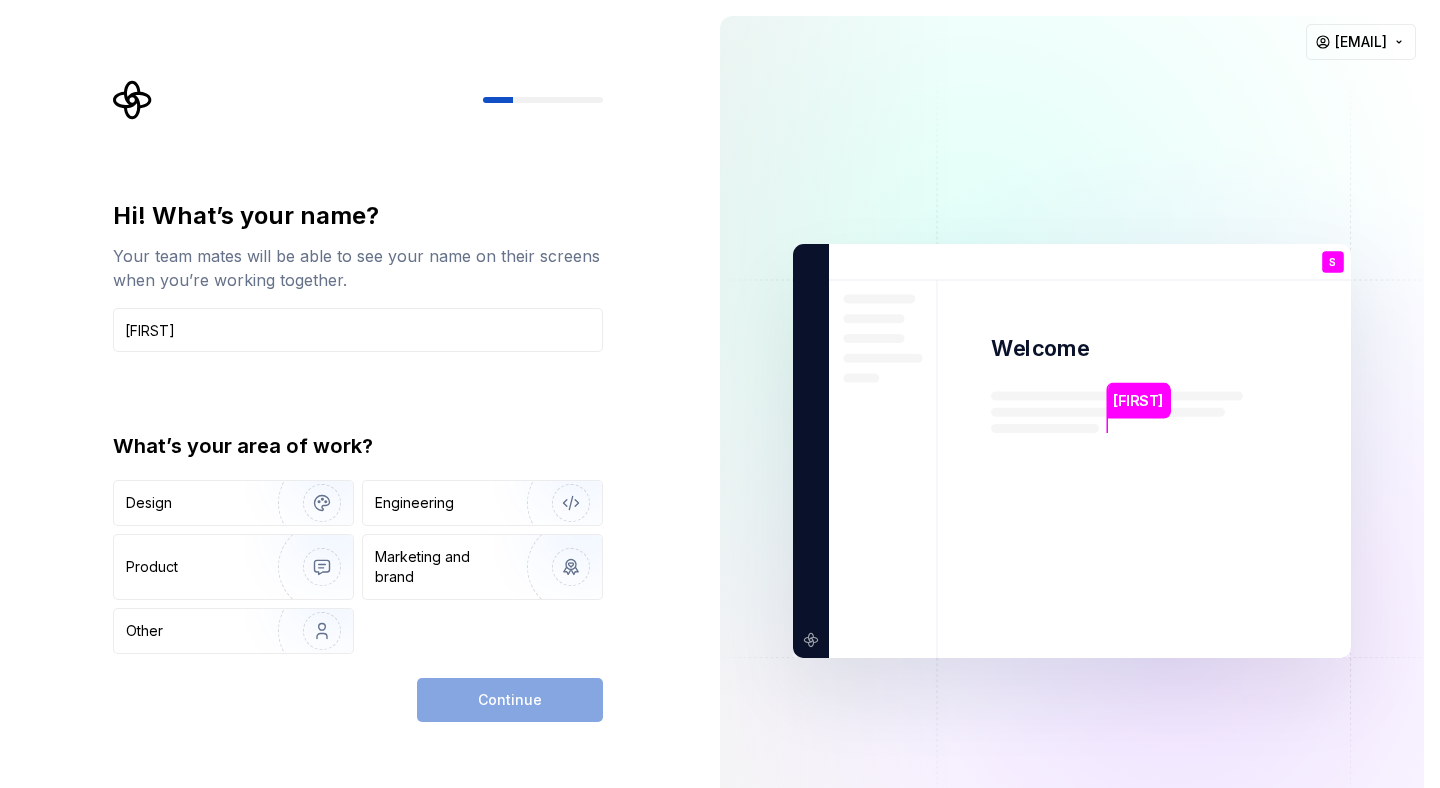 type on "[FIRST]" 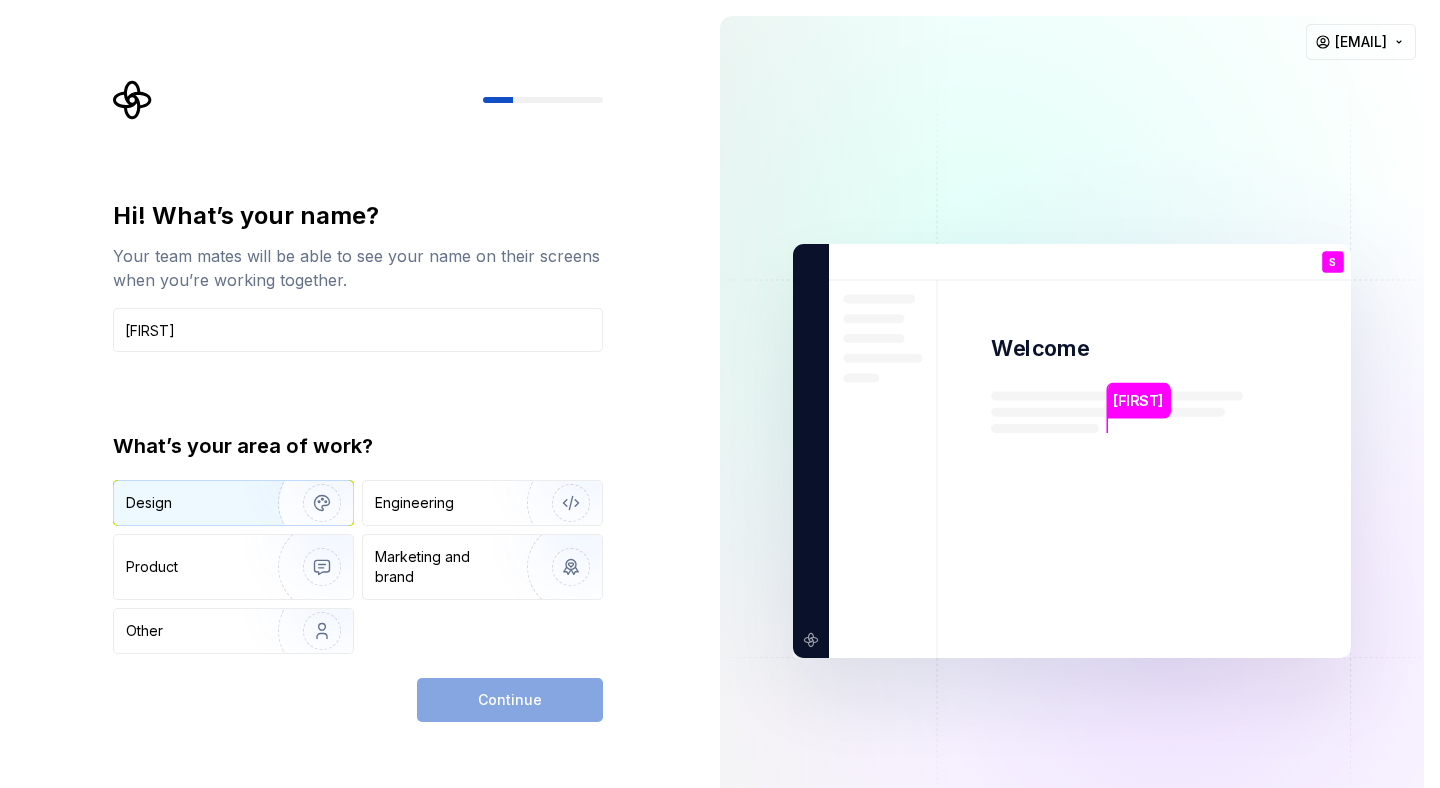 click on "Design" at bounding box center [189, 503] 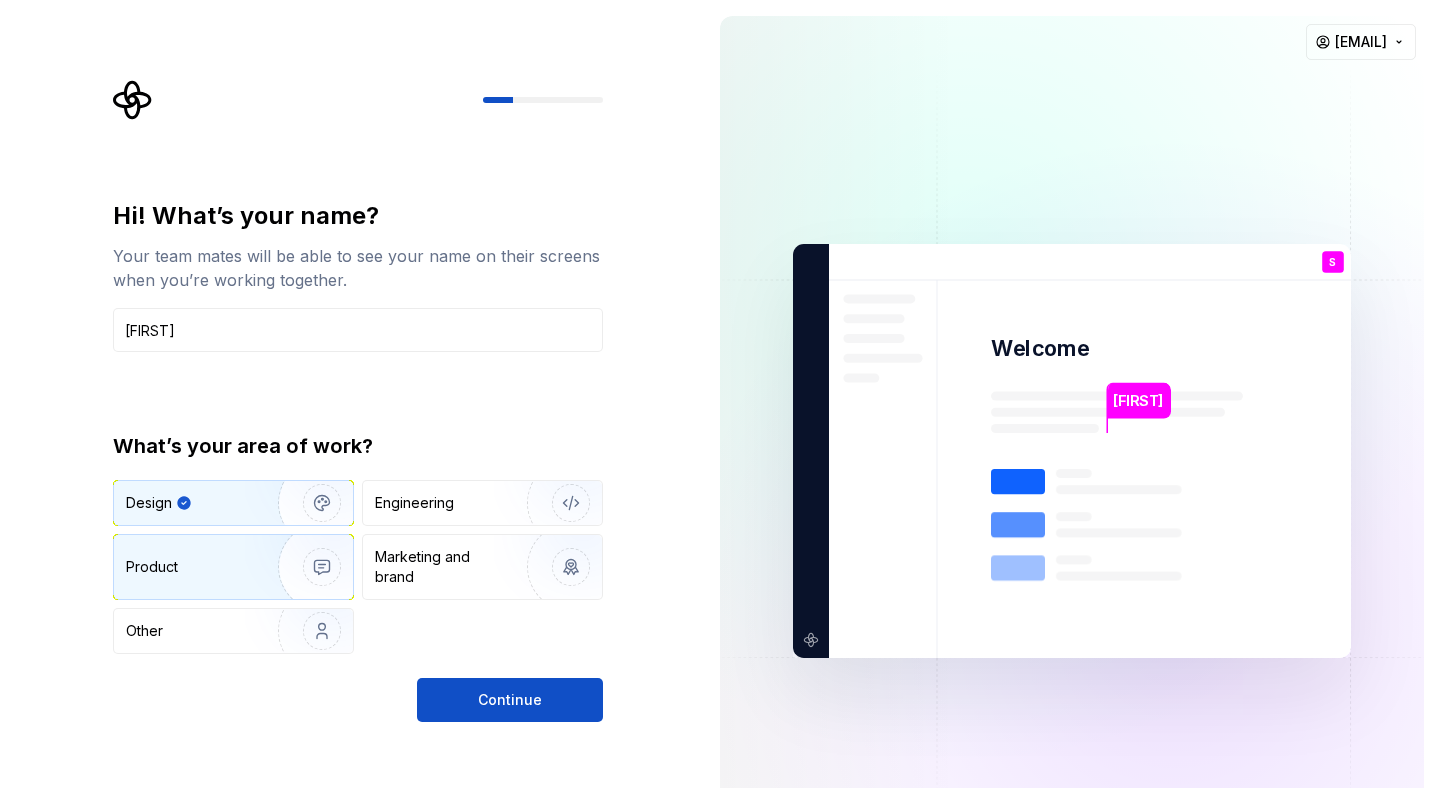 click on "Product" at bounding box center [233, 567] 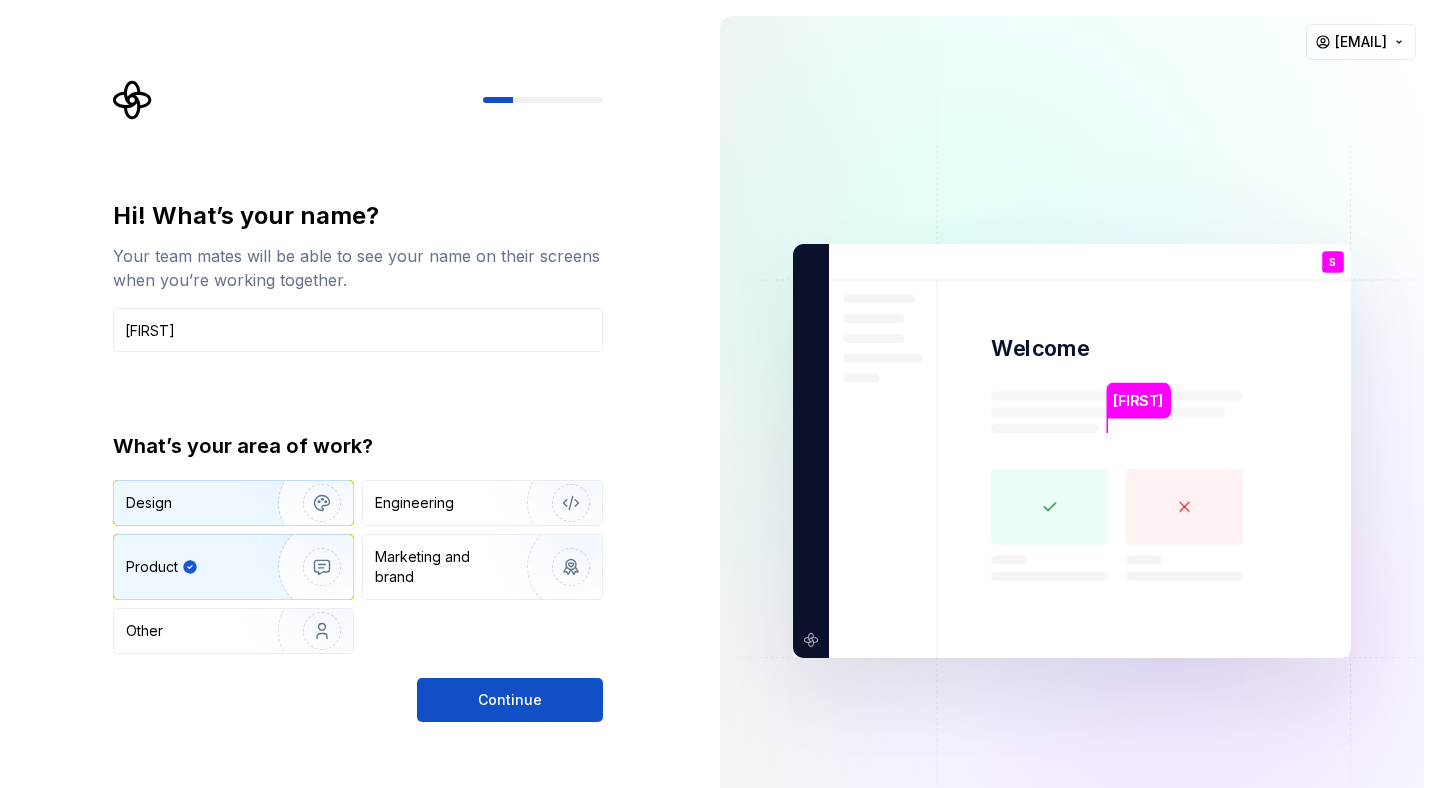 click on "Design" at bounding box center [189, 503] 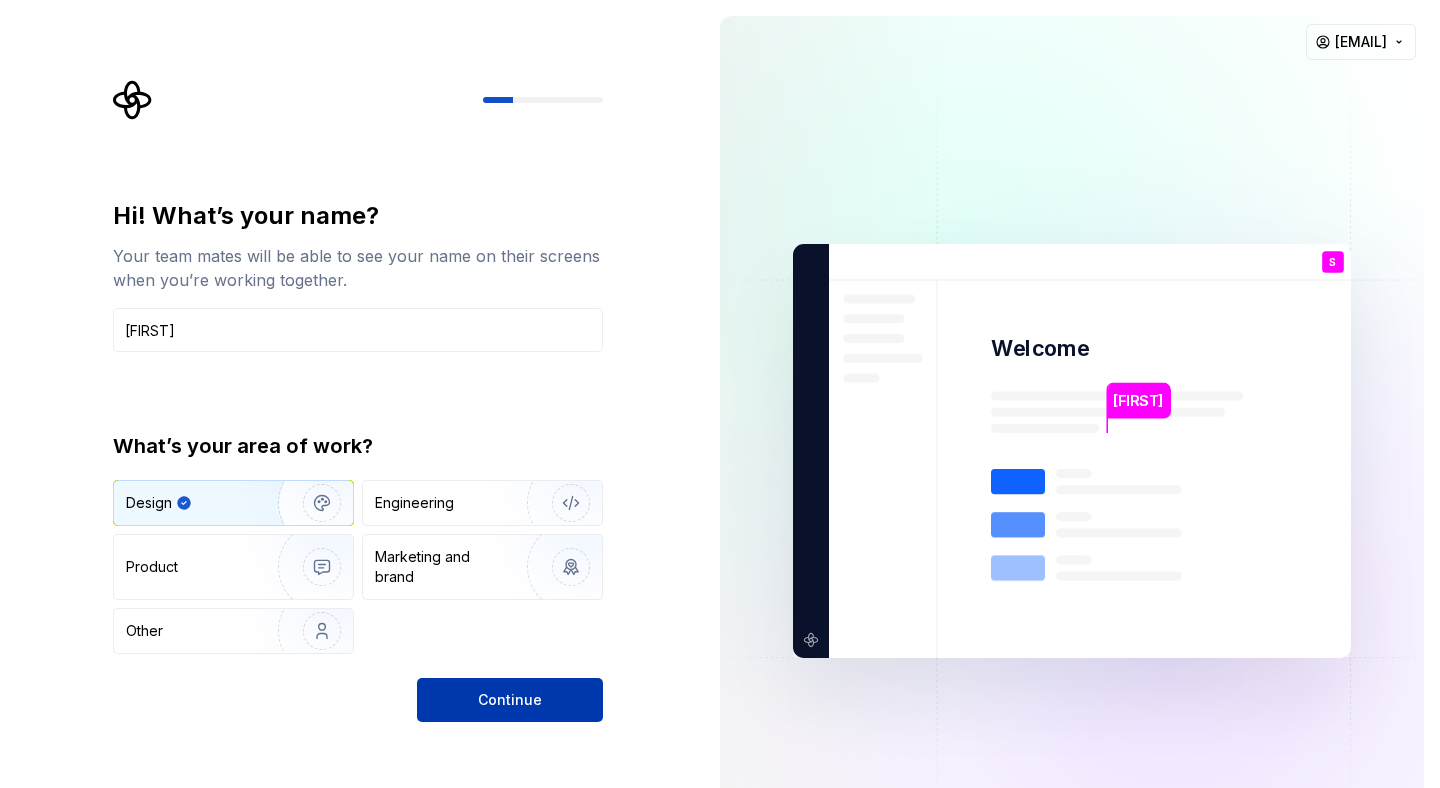 click on "Continue" at bounding box center (510, 700) 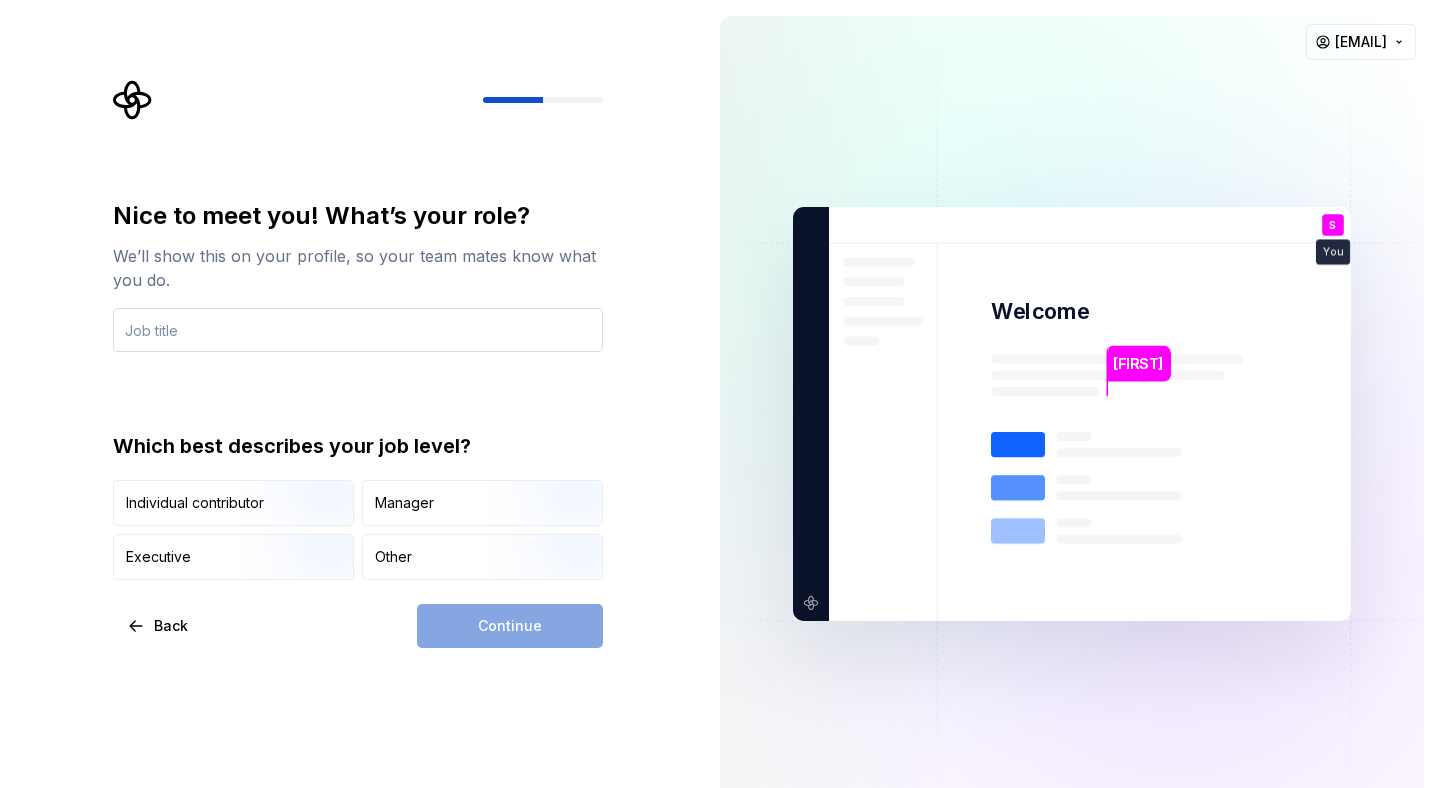 click at bounding box center (358, 330) 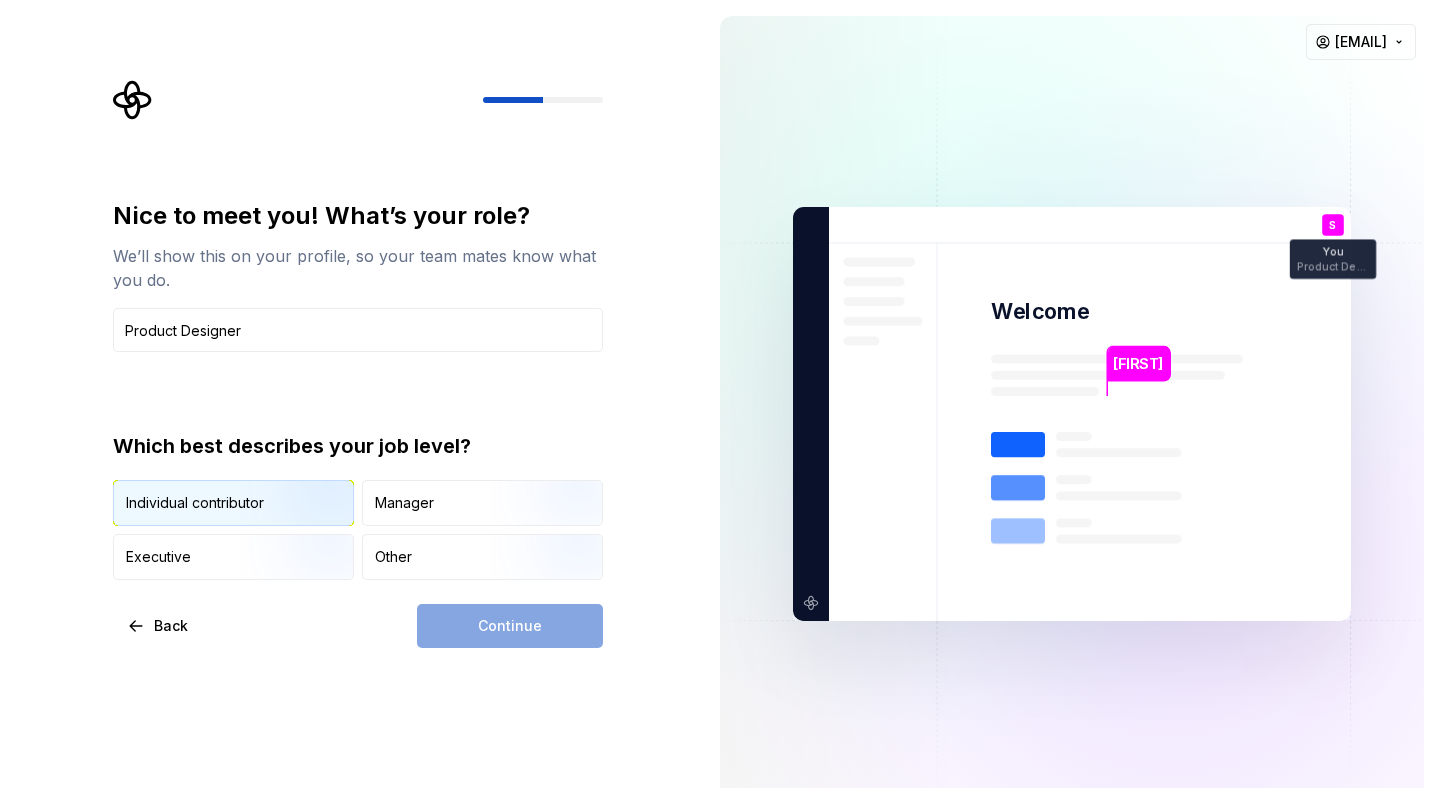 type on "Product Designer" 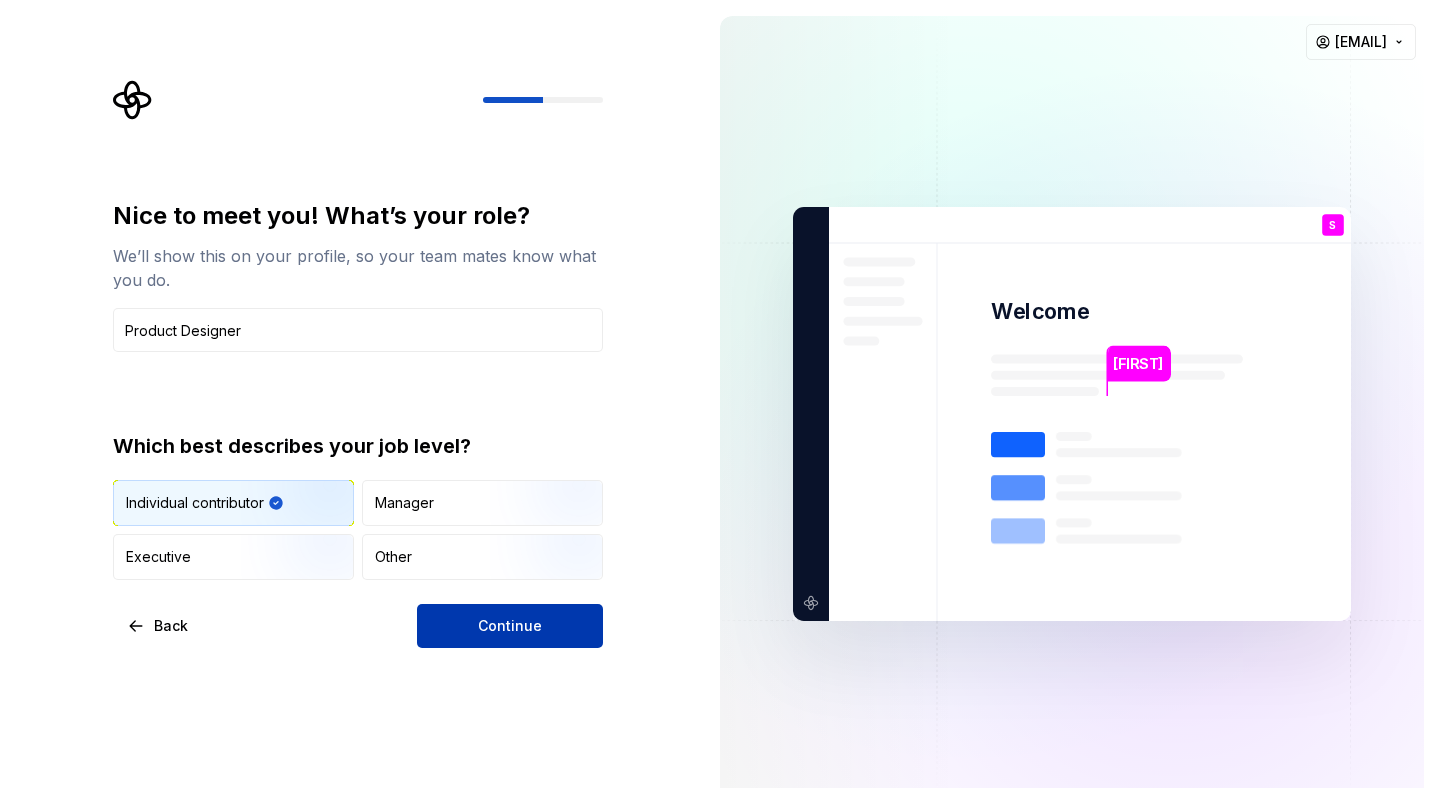 click on "Continue" at bounding box center [510, 626] 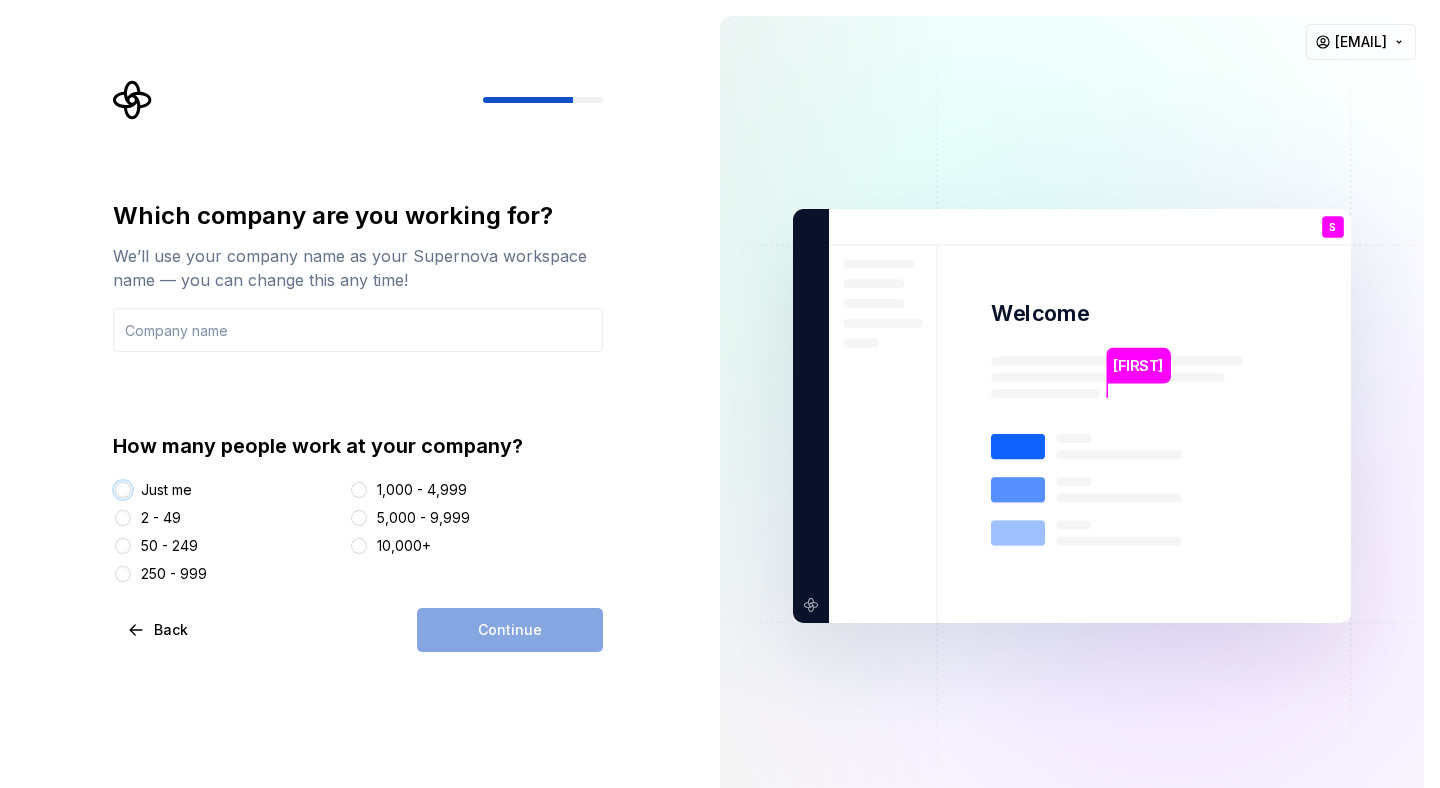 click on "Just me" at bounding box center [123, 490] 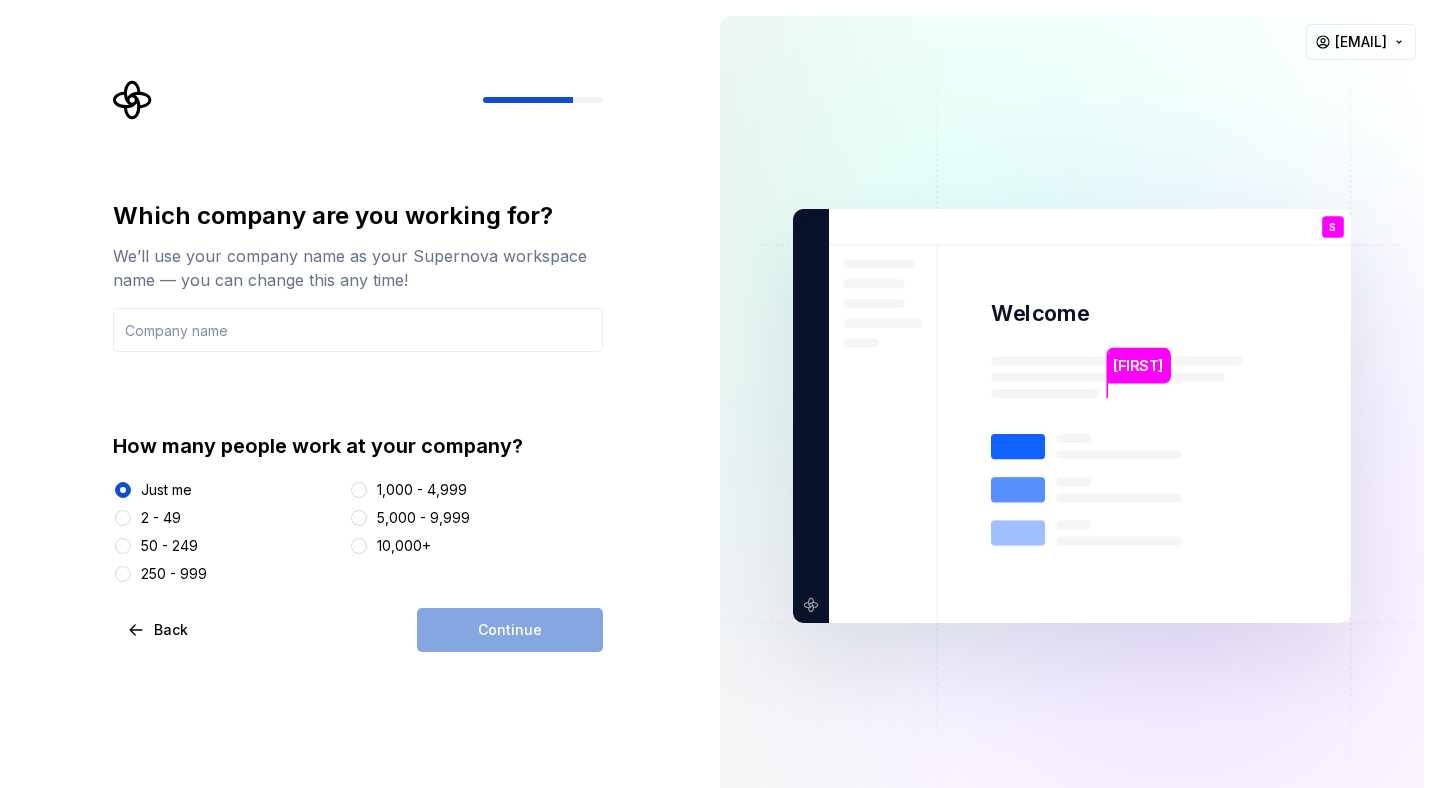 click on "Continue" at bounding box center (510, 630) 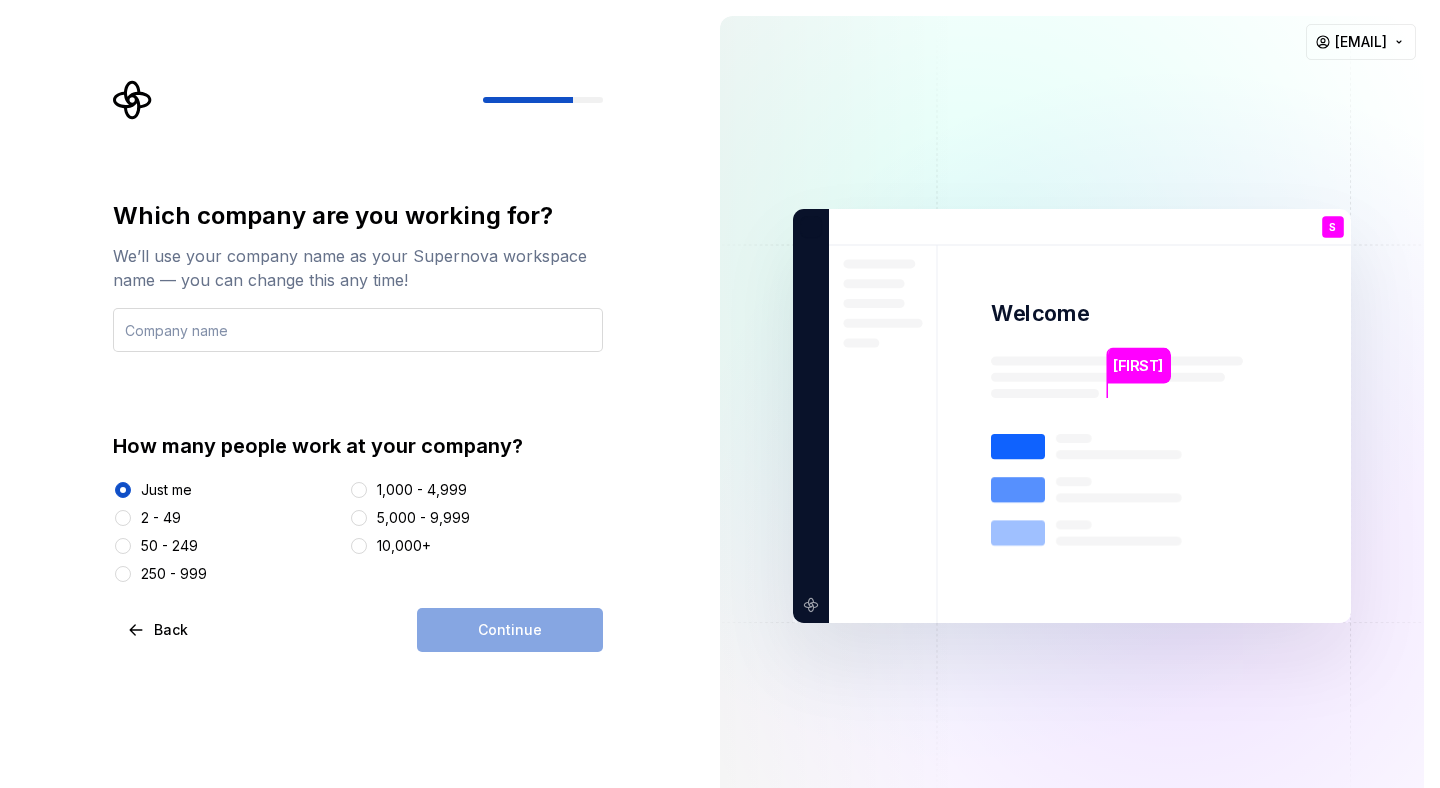 click at bounding box center (358, 330) 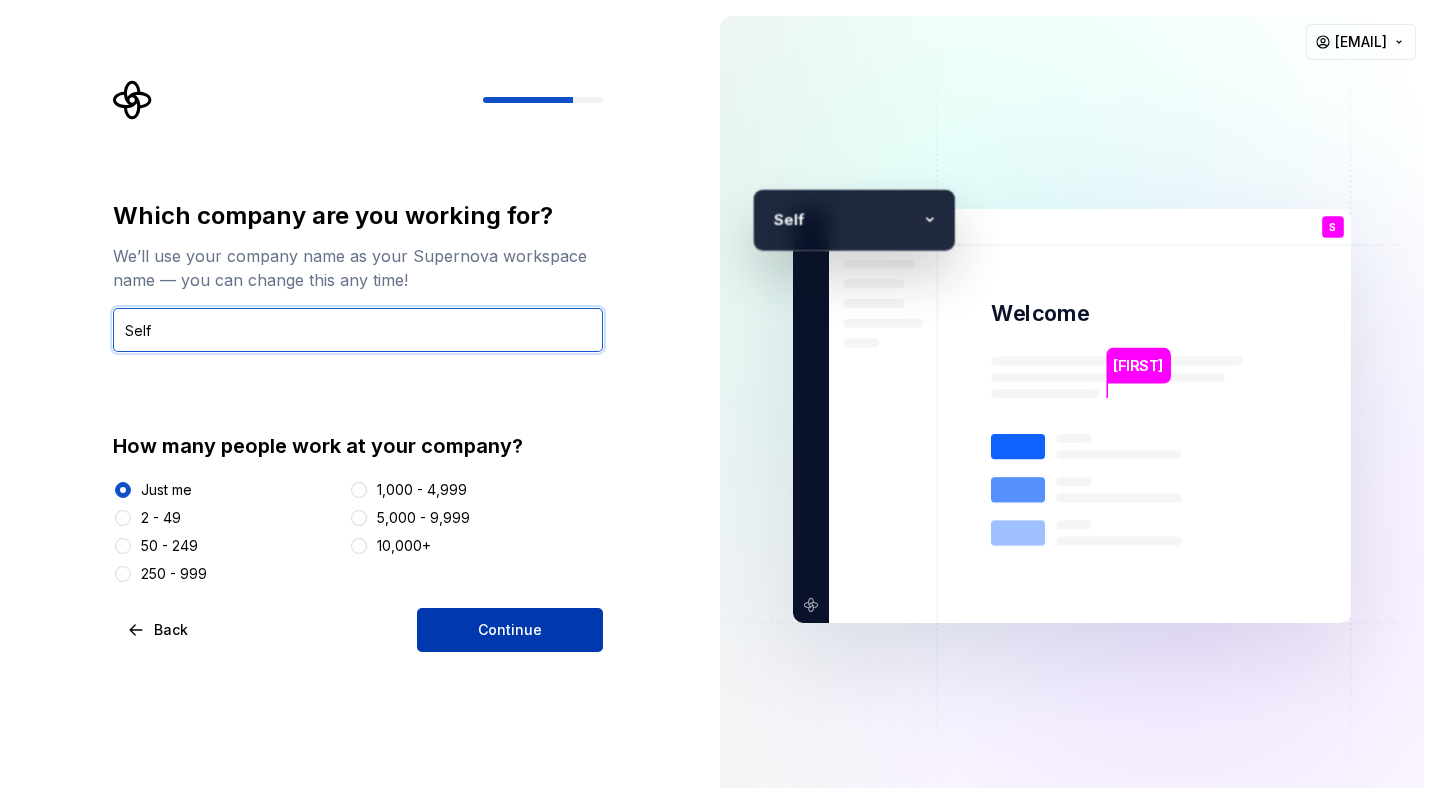 type on "Self" 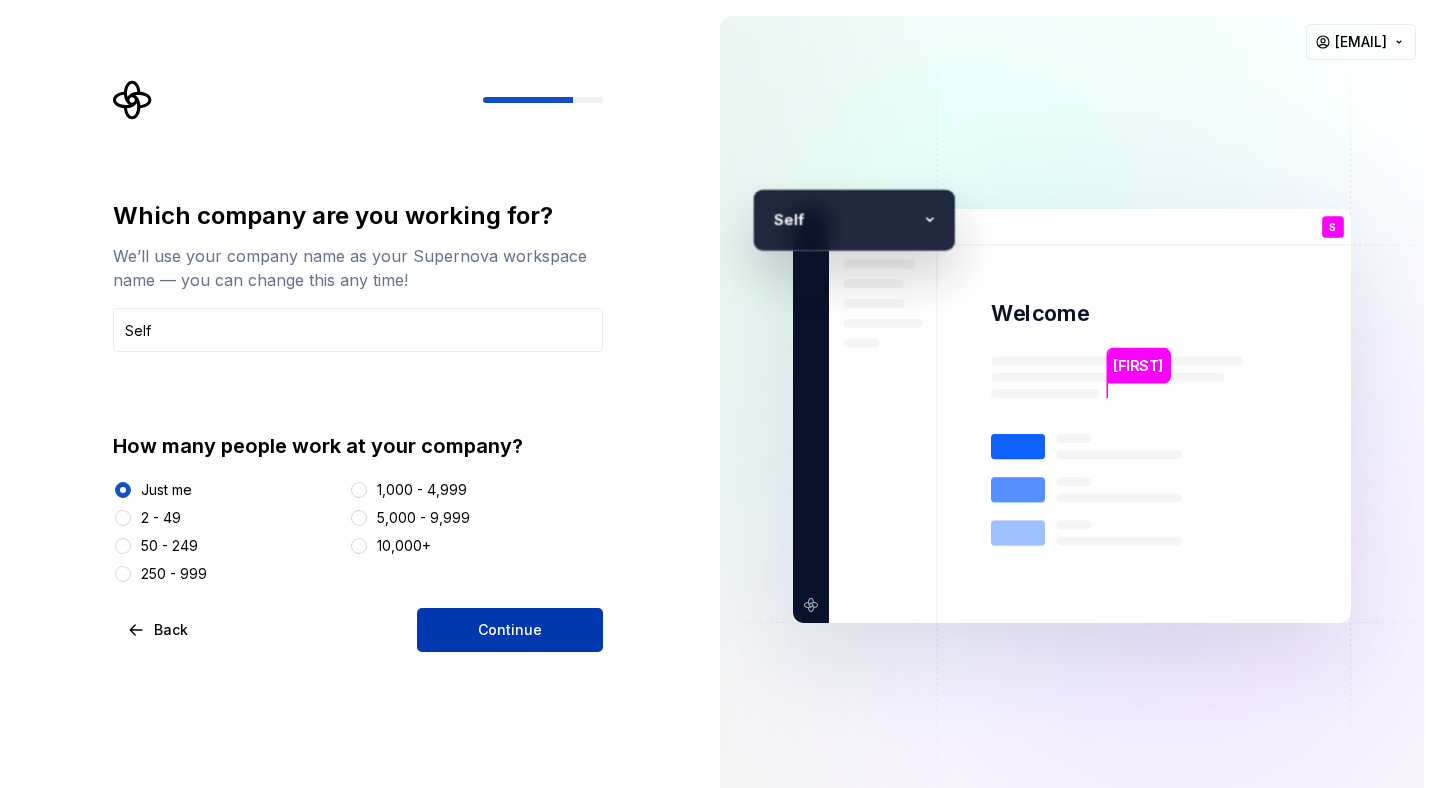 click on "Continue" at bounding box center (510, 630) 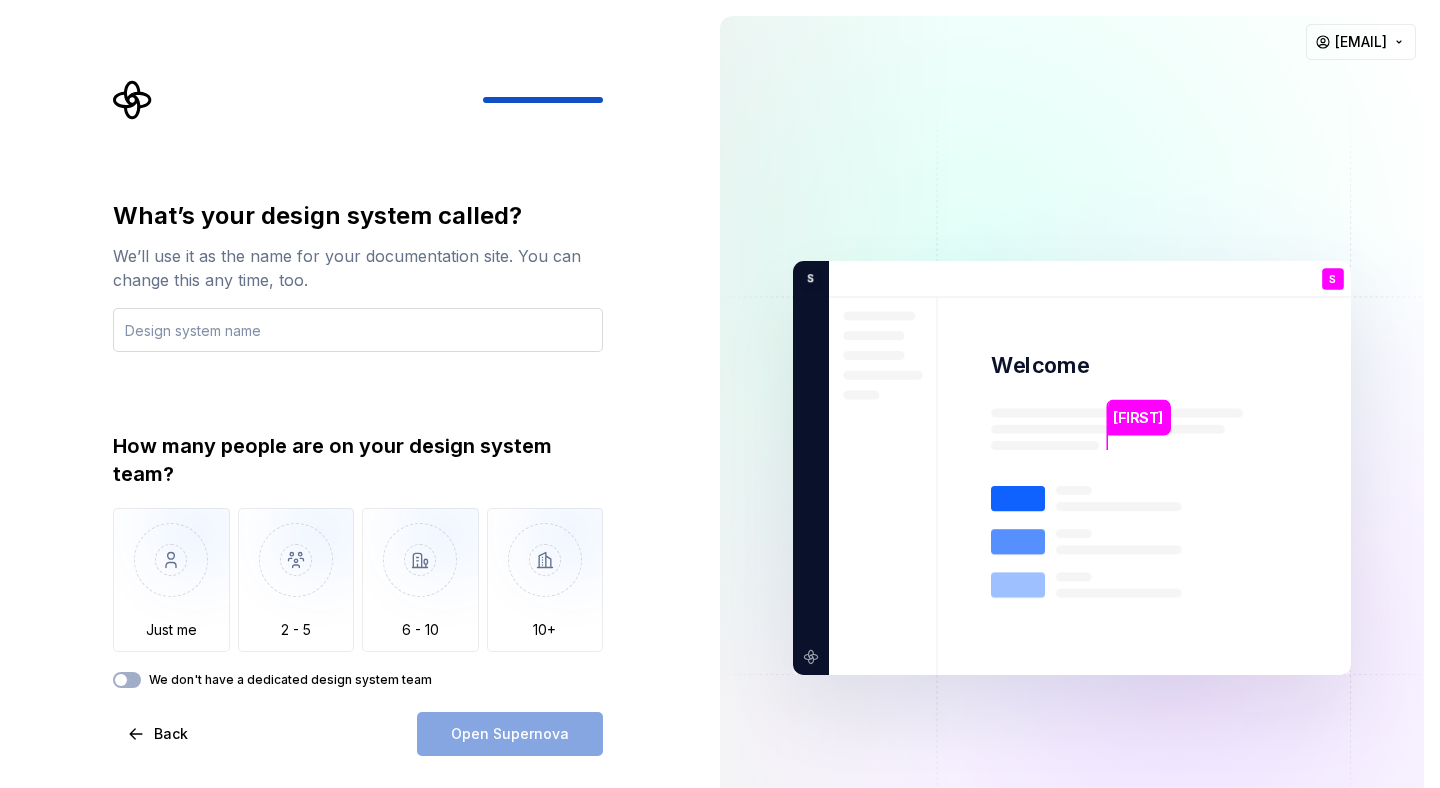 click at bounding box center [358, 330] 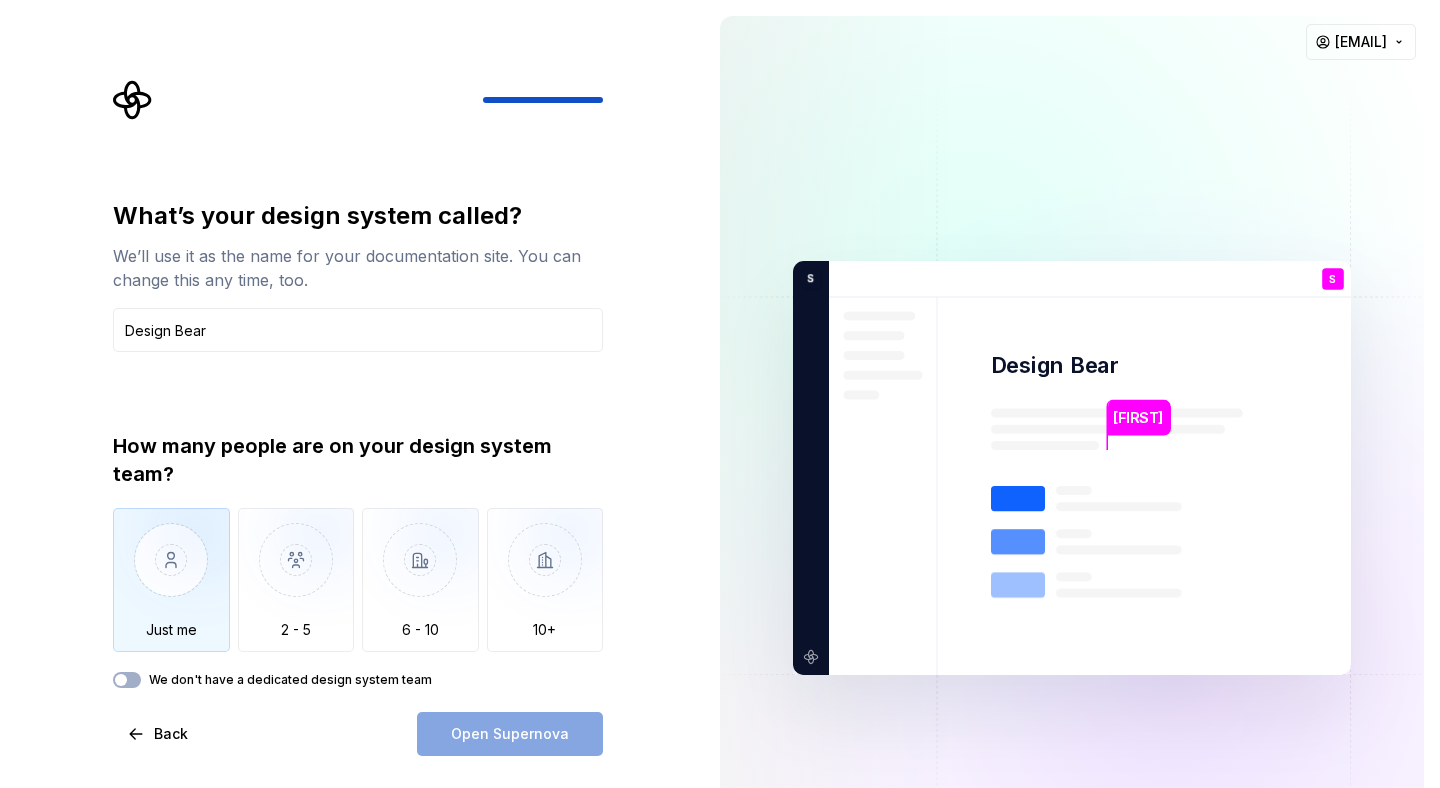 type on "Design Bear" 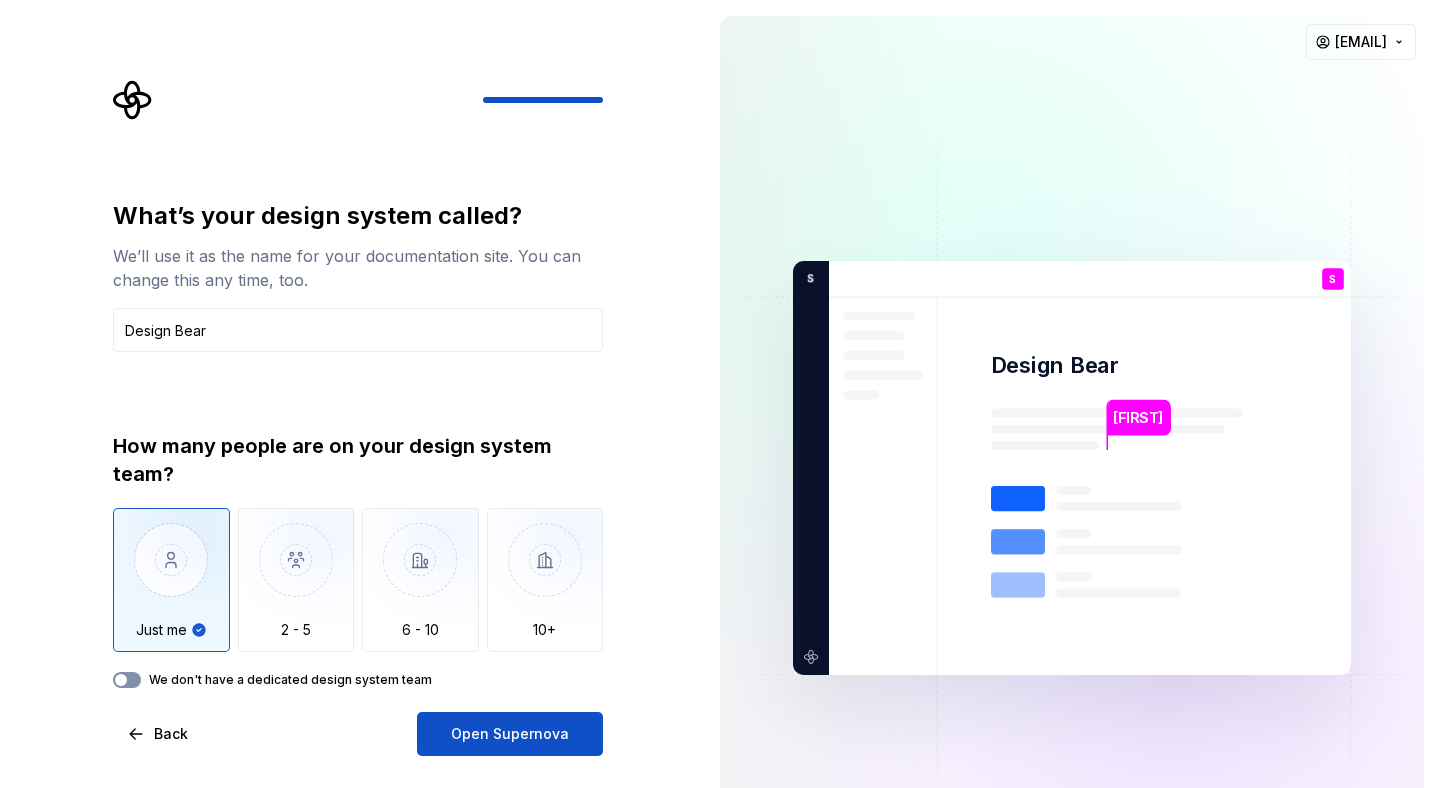 click on "We don't have a dedicated design system team" at bounding box center [127, 680] 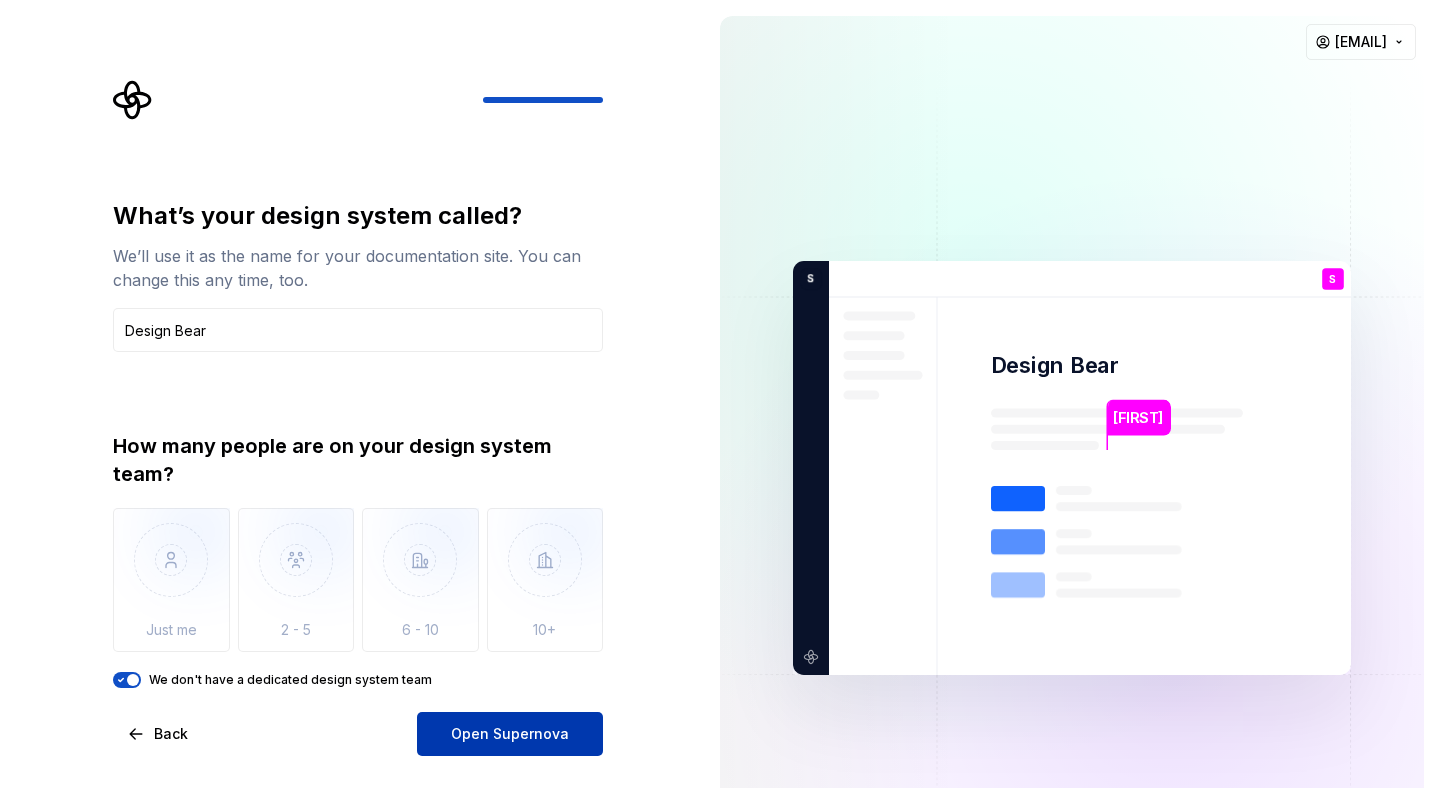 click on "Open Supernova" at bounding box center [510, 734] 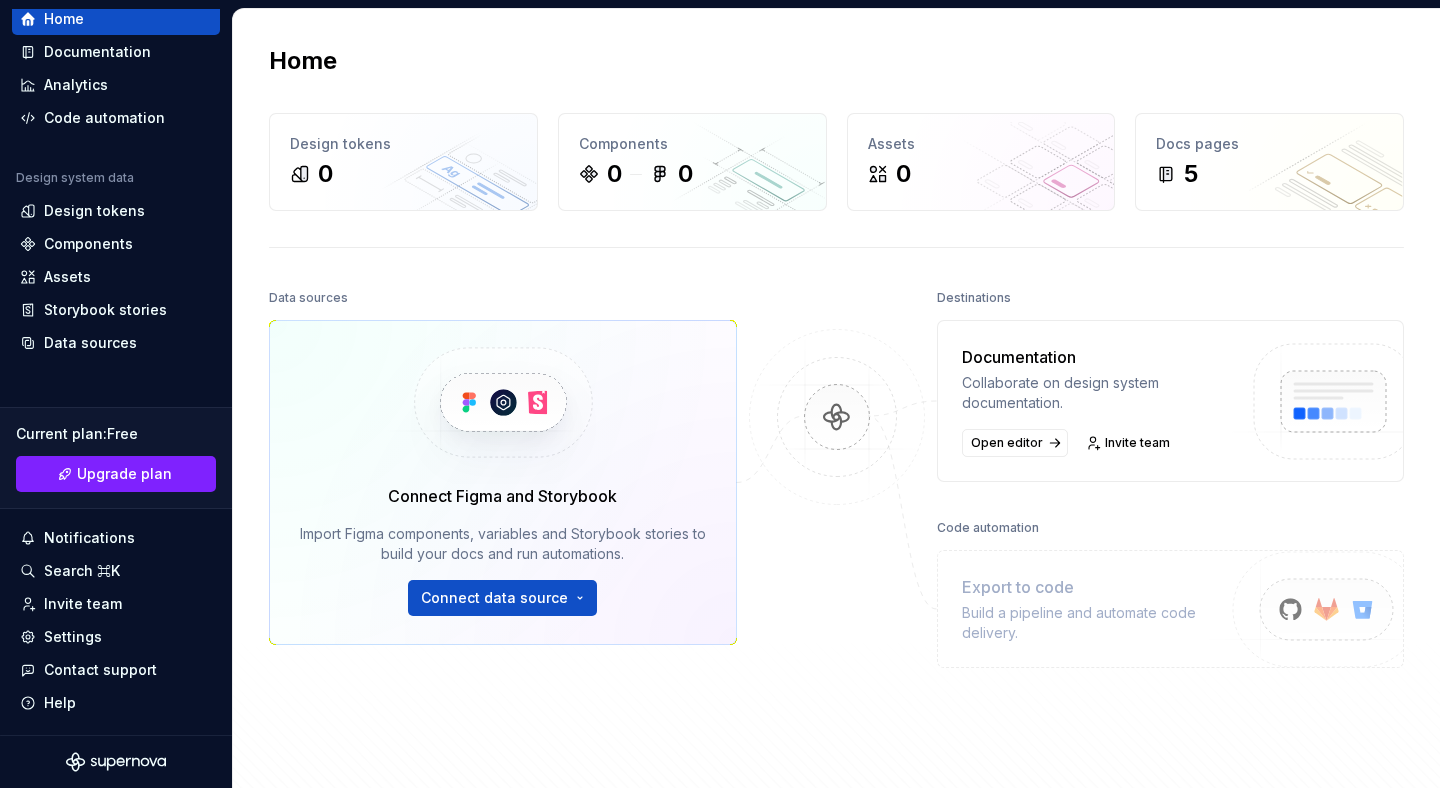 scroll, scrollTop: 0, scrollLeft: 0, axis: both 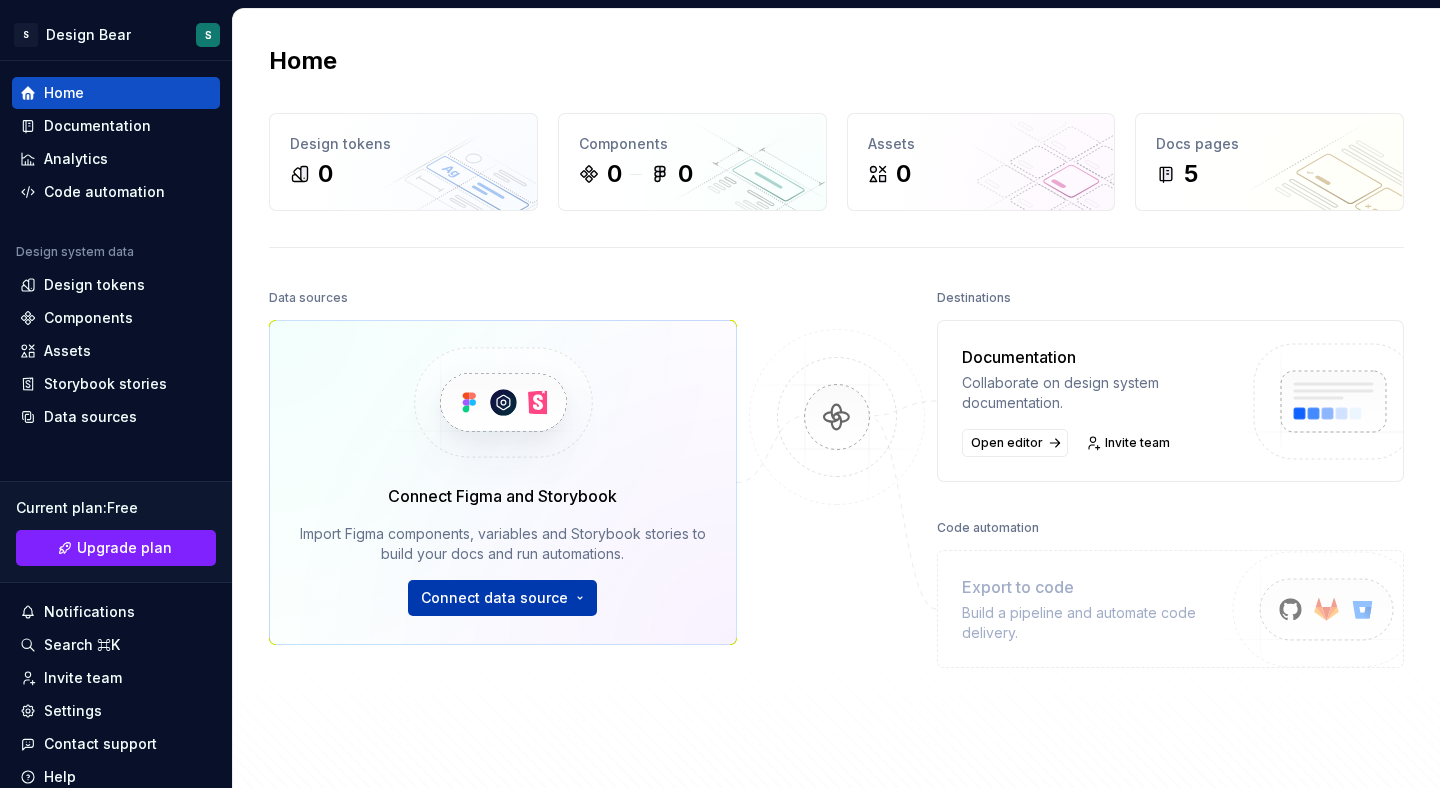 click on "S Design Bear S Home Documentation Analytics Code automation Design system data Design tokens Components Assets Storybook stories Data sources Current plan : Free Upgrade plan Notifications Search ⌘K Invite team Settings Contact support Help Home Design tokens 0 Components 0 0 Assets 0 Docs pages 5 Data sources Connect Figma and Storybook Import Figma components, variables and Storybook stories to build your docs and run automations. Connect data source Destinations Documentation Collaborate on design system documentation. Open editor Invite team Code automation Export to code Build a pipeline and automate code delivery. Product documentation Learn how to build, manage and maintain design systems in smarter ways. Developer documentation Start delivering your design choices to your codebases right away. Join our Slack community Connect and learn with other design system practitioners." at bounding box center [720, 394] 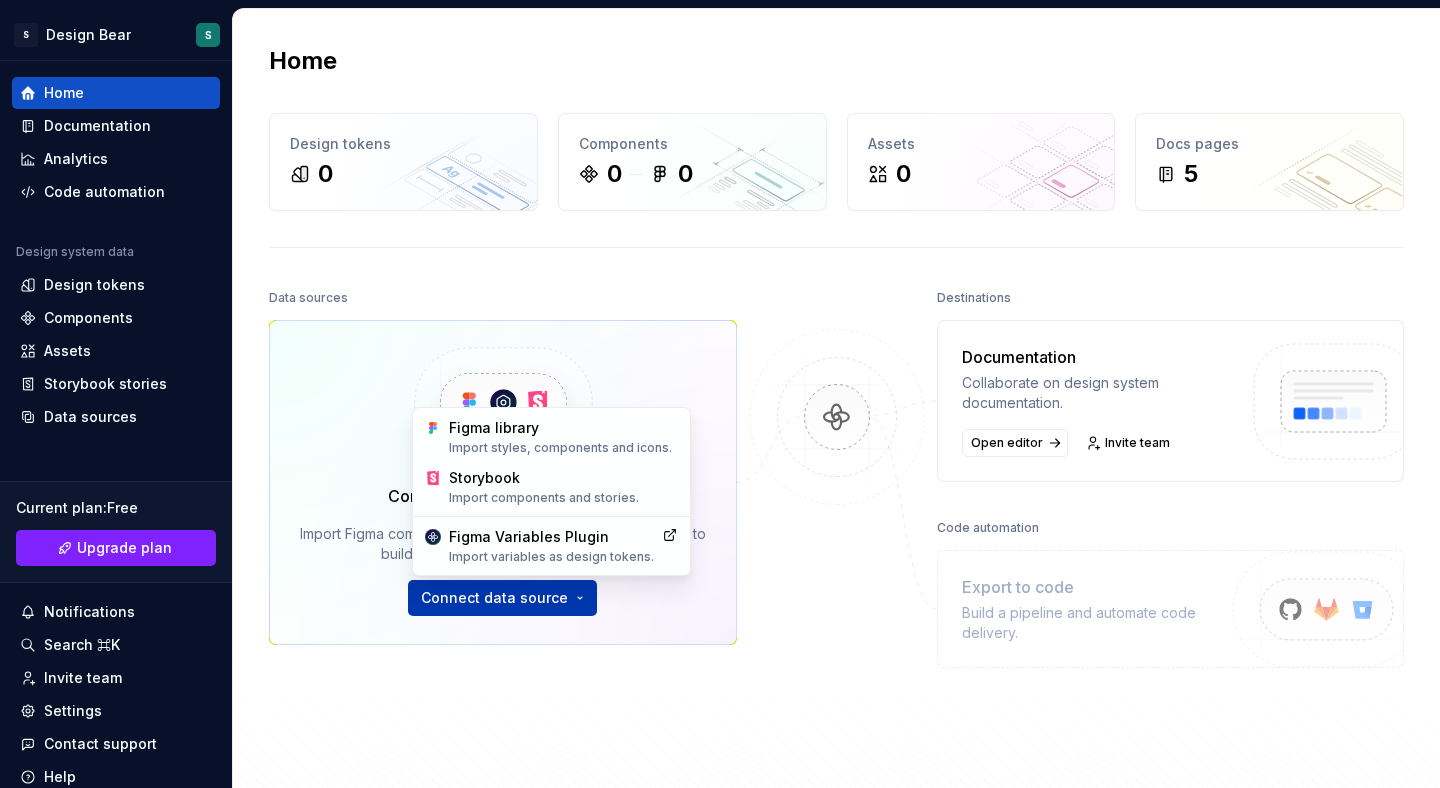 click on "S Design Bear S Home Documentation Analytics Code automation Design system data Design tokens Components Assets Storybook stories Data sources Current plan : Free Upgrade plan Notifications Search ⌘K Invite team Settings Contact support Help Home Design tokens 0 Components 0 0 Assets 0 Docs pages 5 Data sources Connect Figma and Storybook Import Figma components, variables and Storybook stories to build your docs and run automations. Connect data source Destinations Documentation Collaborate on design system documentation. Open editor Invite team Code automation Export to code Build a pipeline and automate code delivery. Product documentation Learn how to build, manage and maintain design systems in smarter ways. Developer documentation Start delivering your design choices to your codebases right away. Join our Slack community Connect and learn with other design system practitioners. Figma library Import styles, components and icons. Storybook Import components and stories. Figma Variables Plugin" at bounding box center [720, 394] 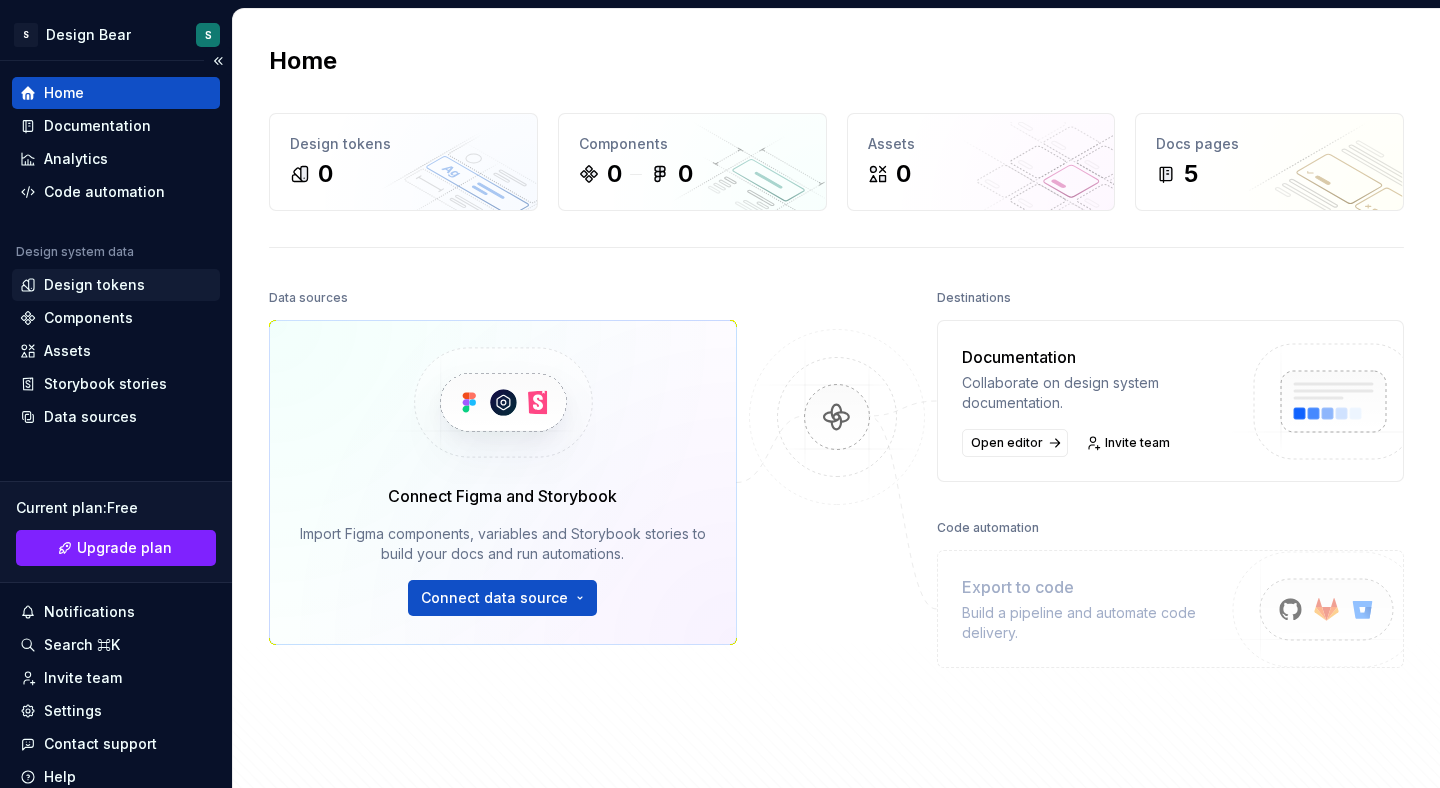 click on "Design tokens" at bounding box center [94, 285] 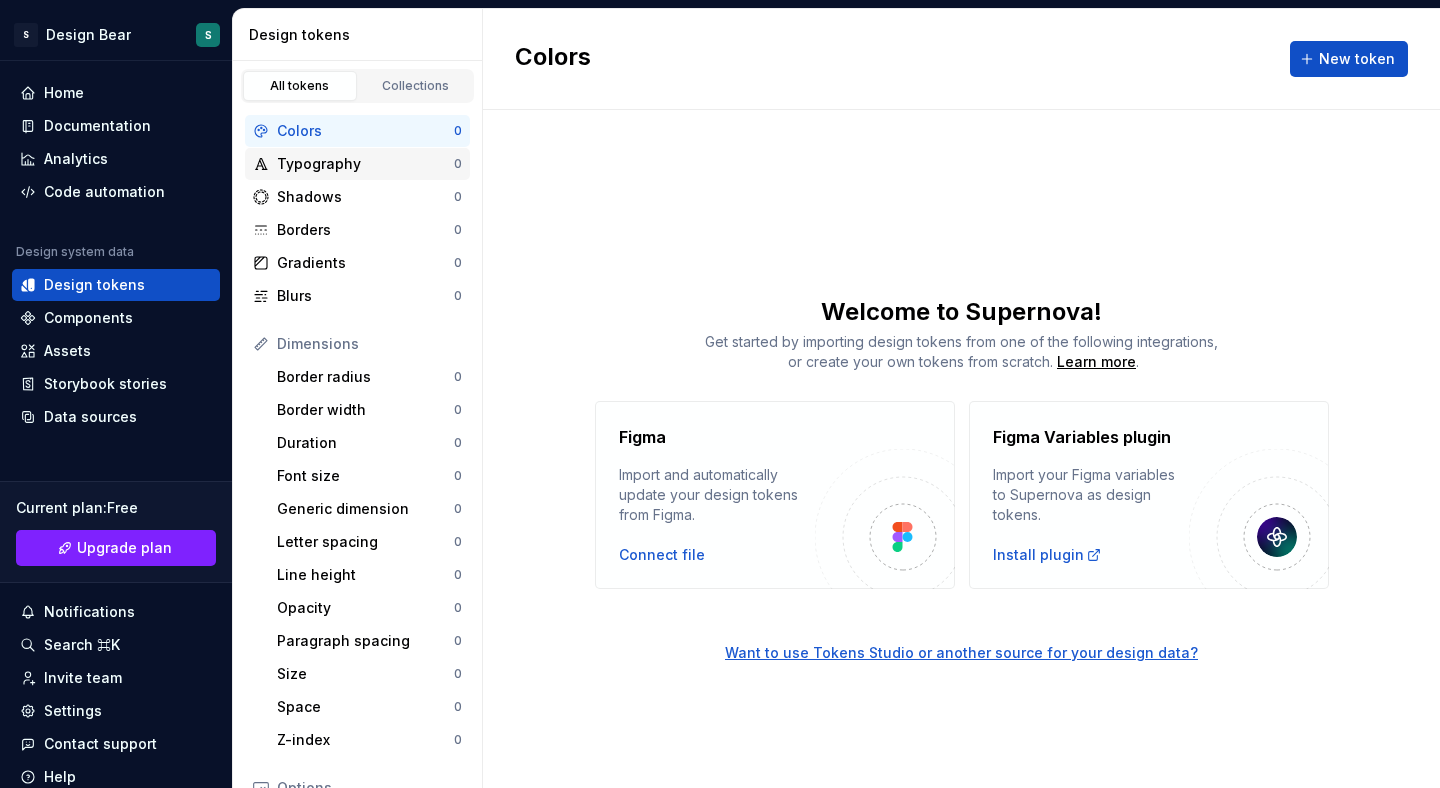click on "Typography" at bounding box center [365, 164] 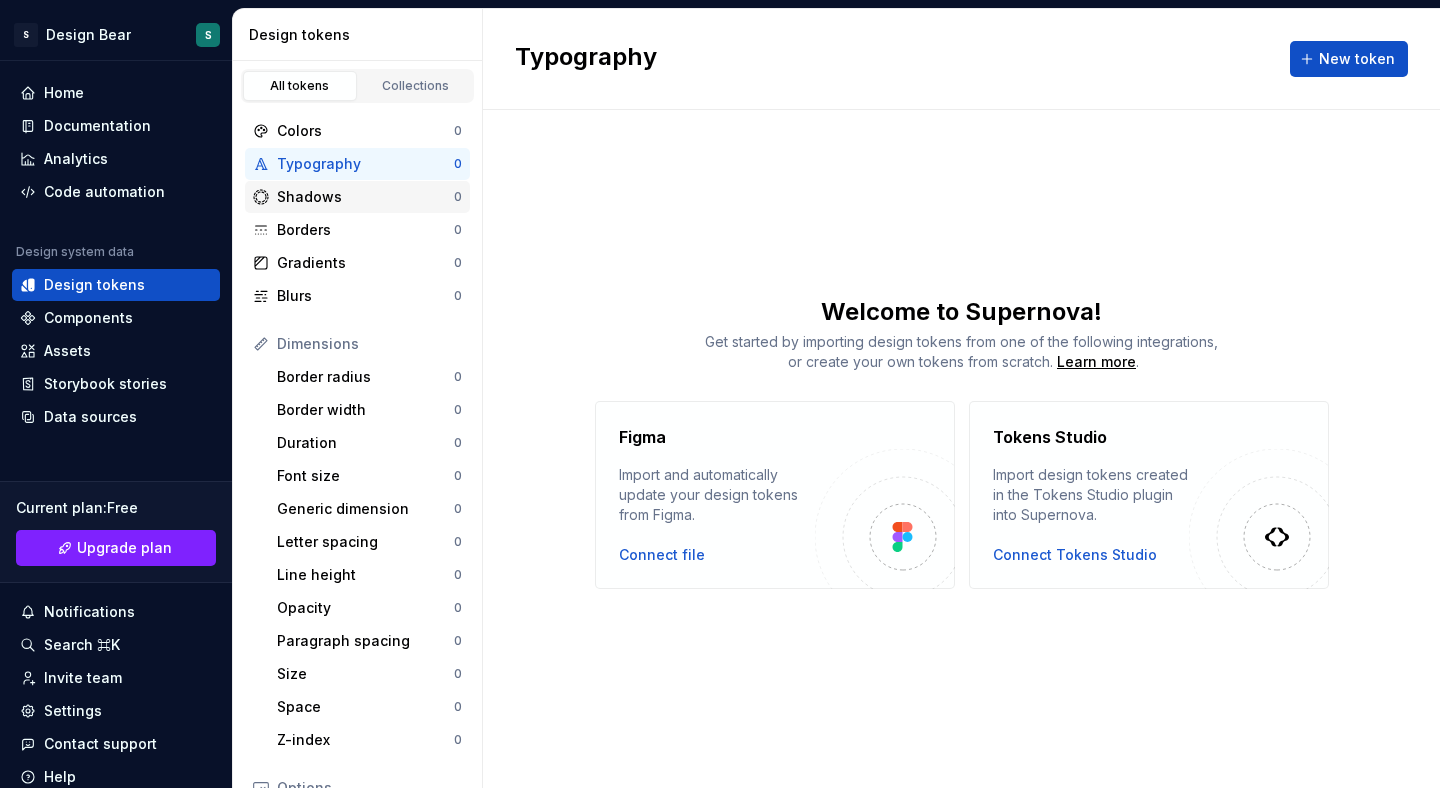 click on "Shadows" at bounding box center (365, 197) 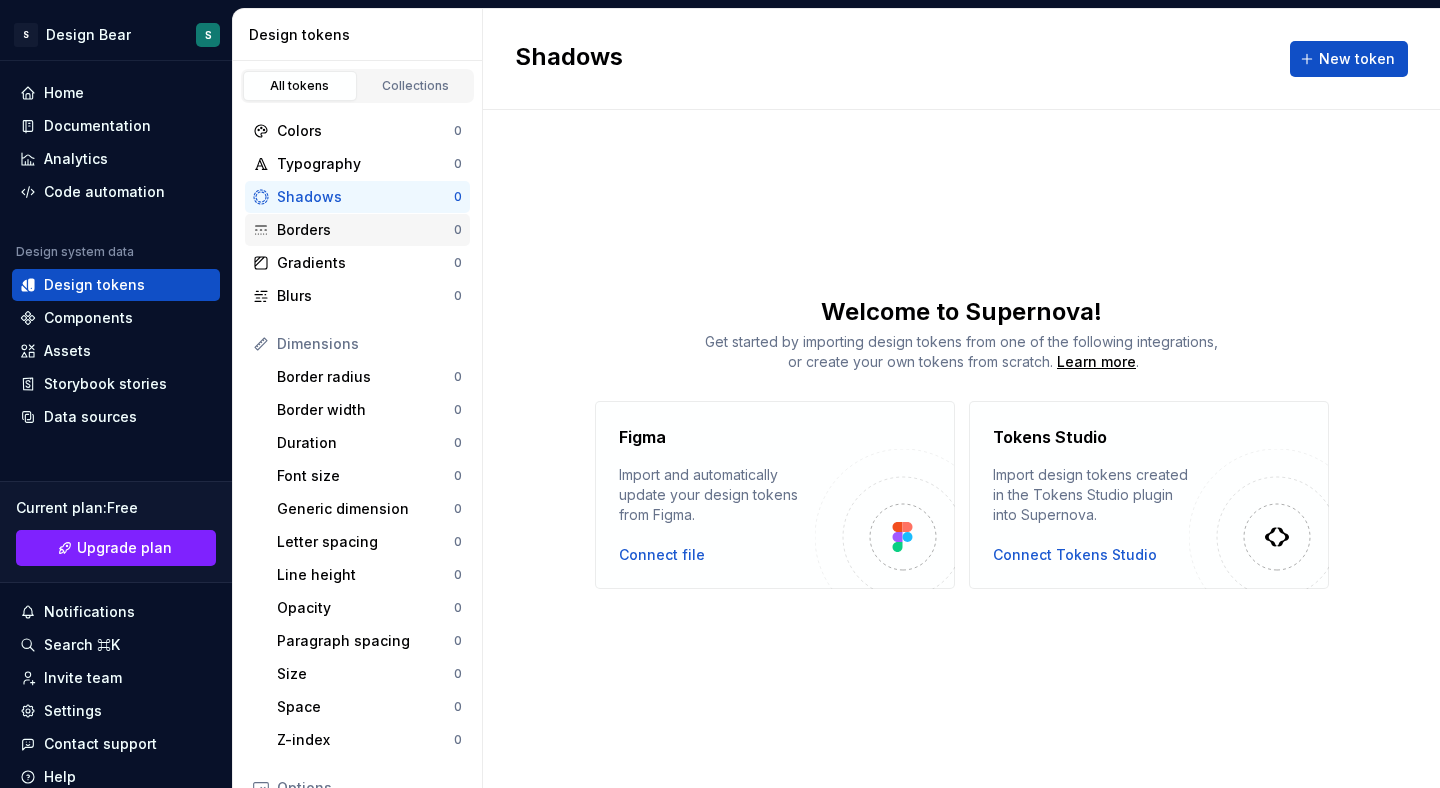 click on "Borders" at bounding box center [365, 230] 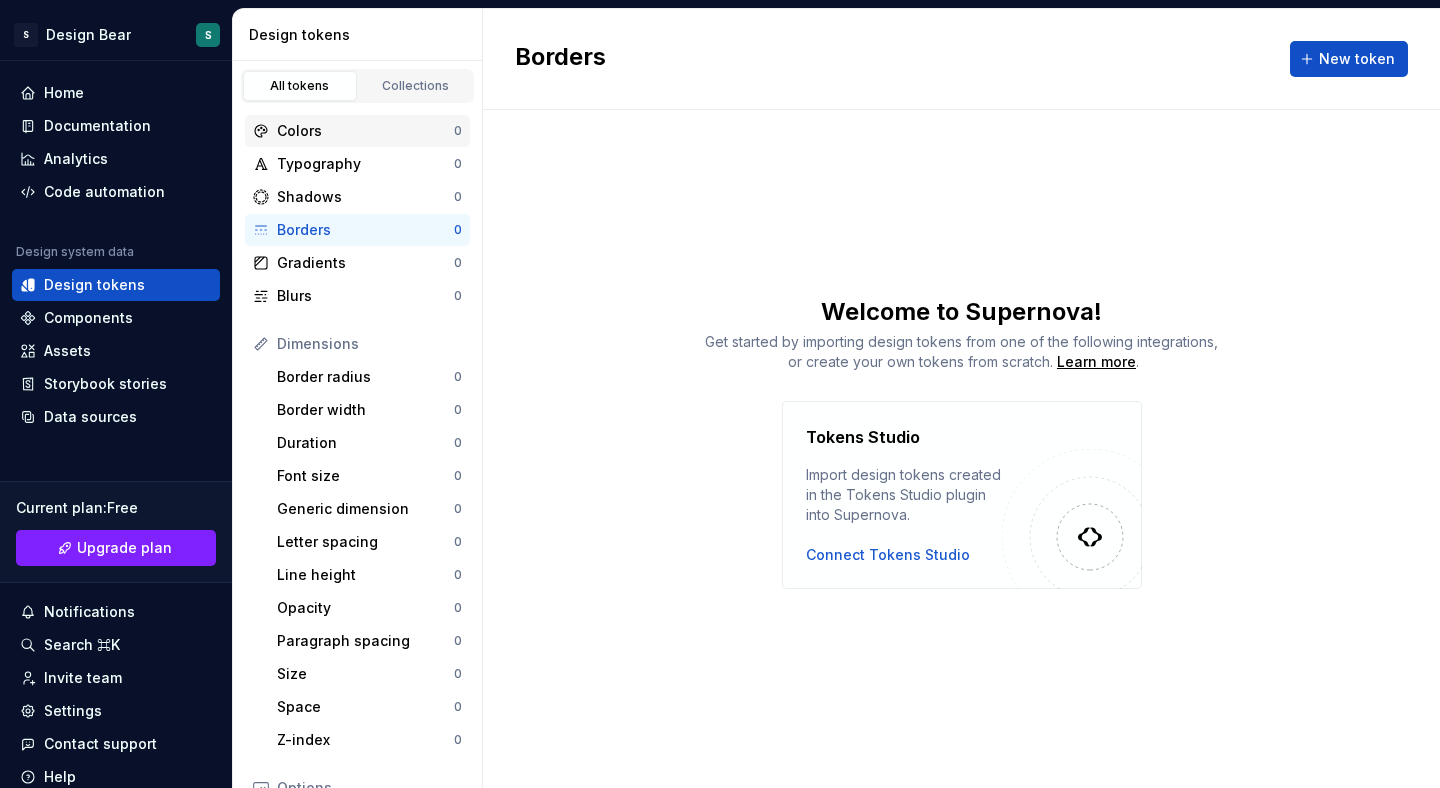 click on "Colors" at bounding box center [365, 131] 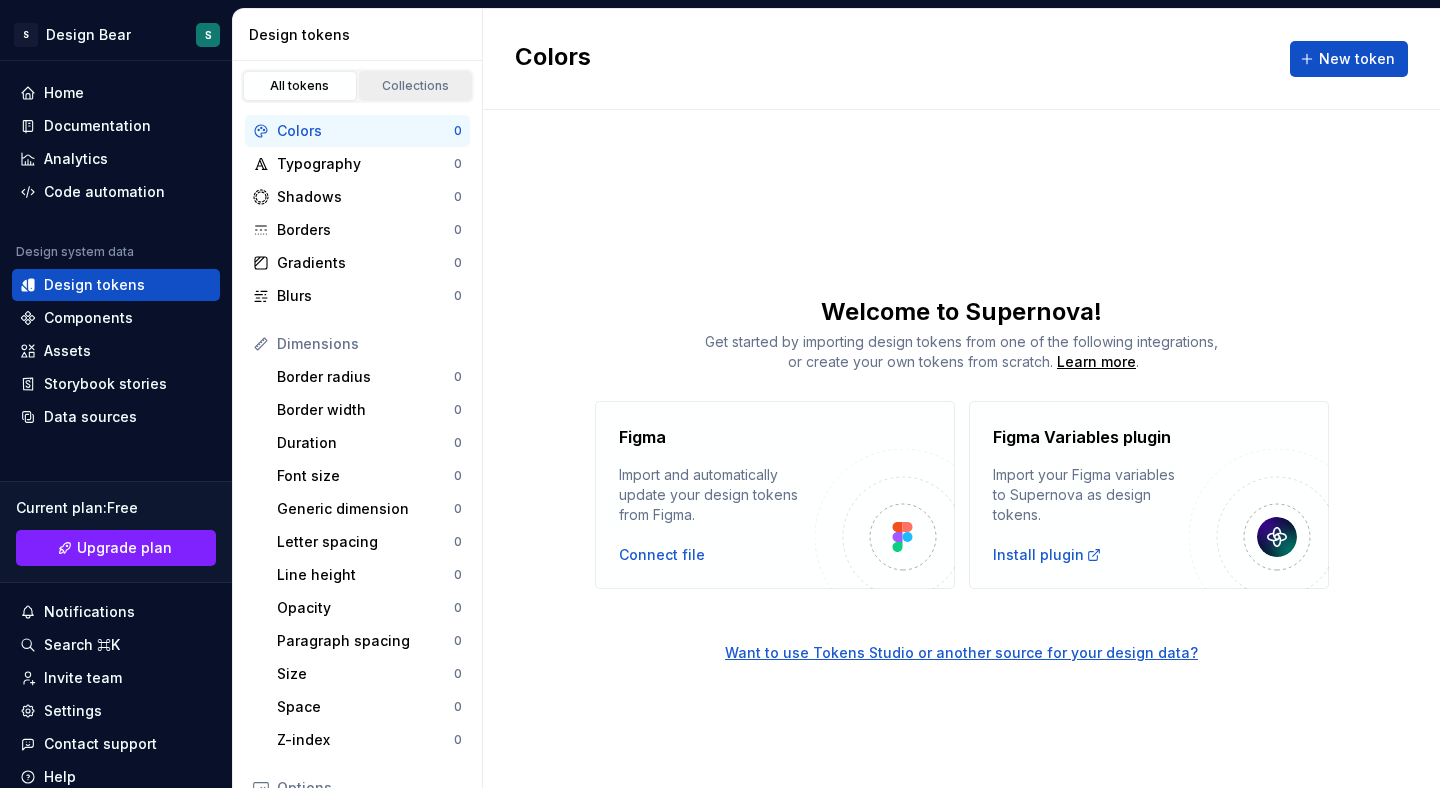 click on "Collections" at bounding box center (416, 86) 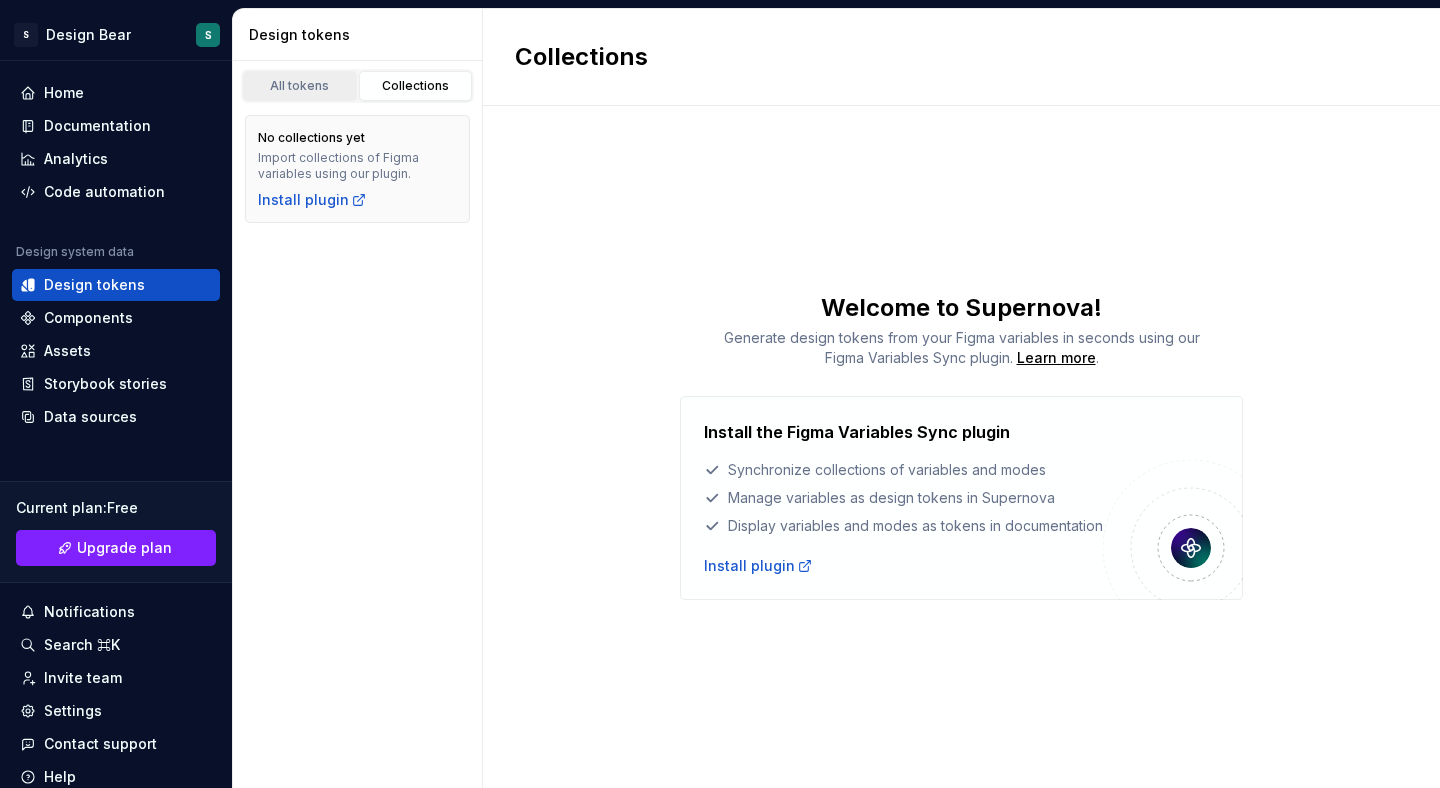click on "All tokens" at bounding box center (300, 86) 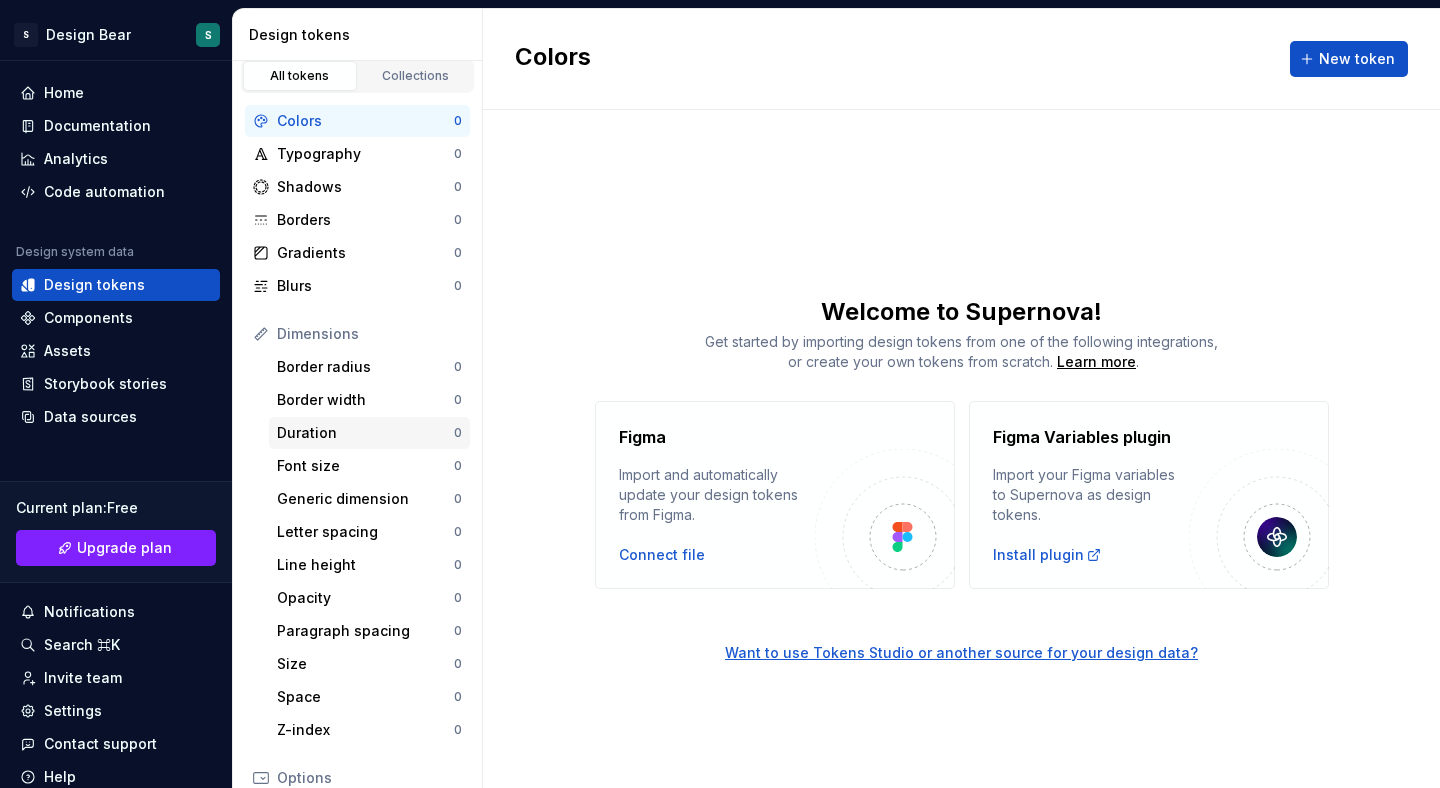 scroll, scrollTop: 0, scrollLeft: 0, axis: both 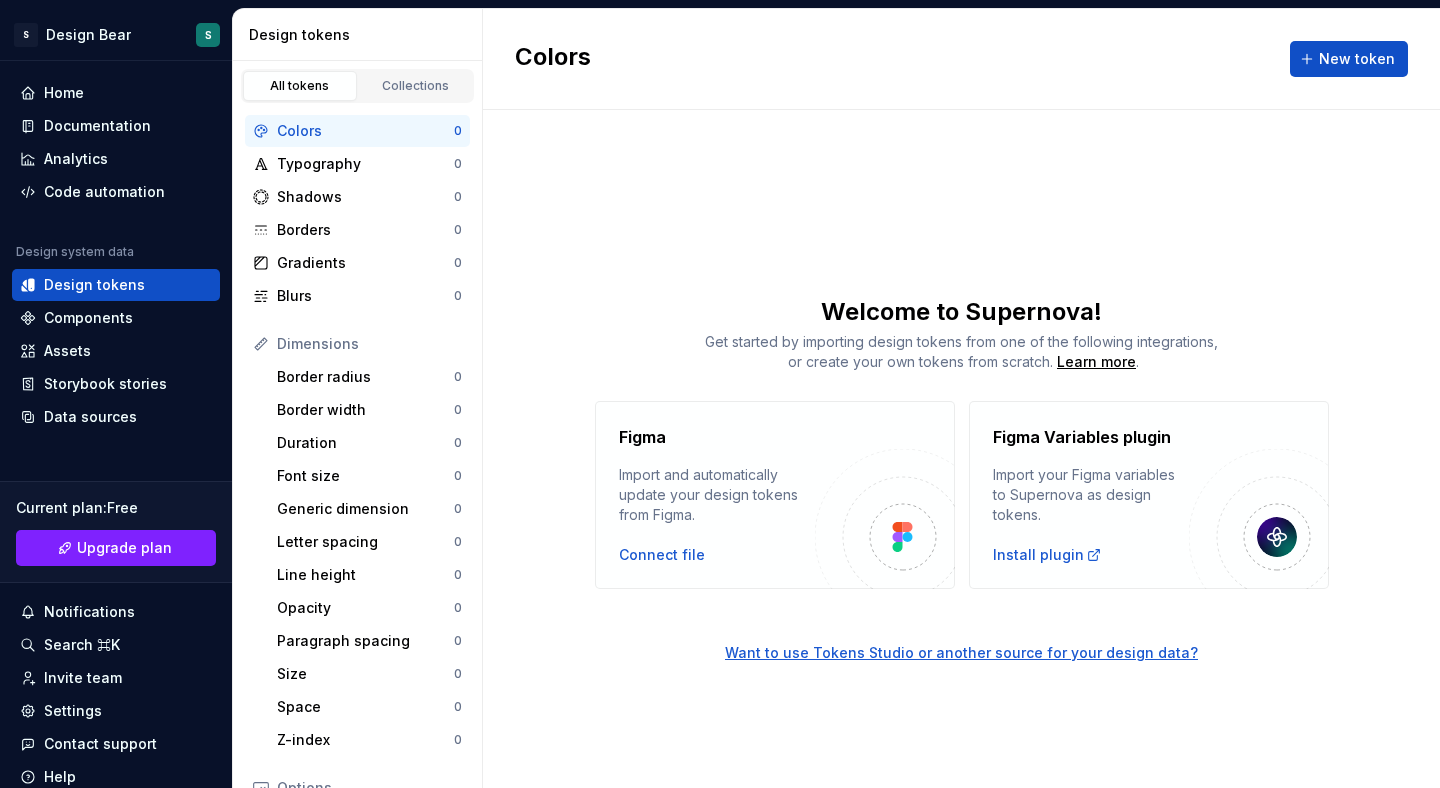 click on "Colors" at bounding box center (365, 131) 